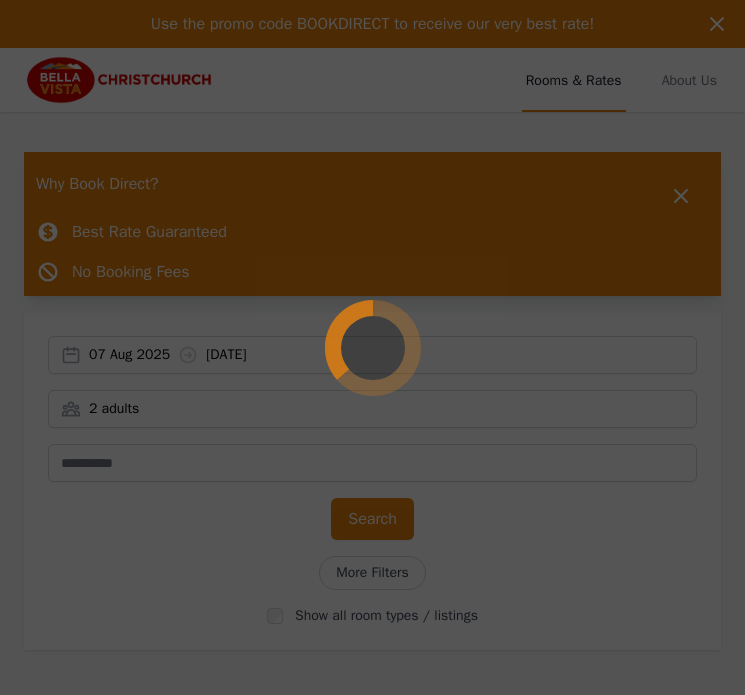 scroll, scrollTop: 0, scrollLeft: 0, axis: both 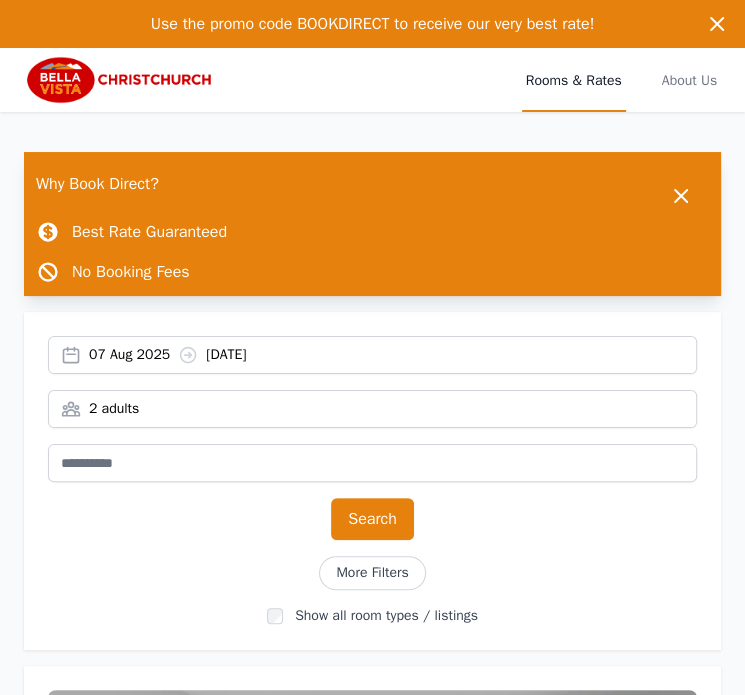 click on "[DATE] [DATE]" at bounding box center (392, 355) 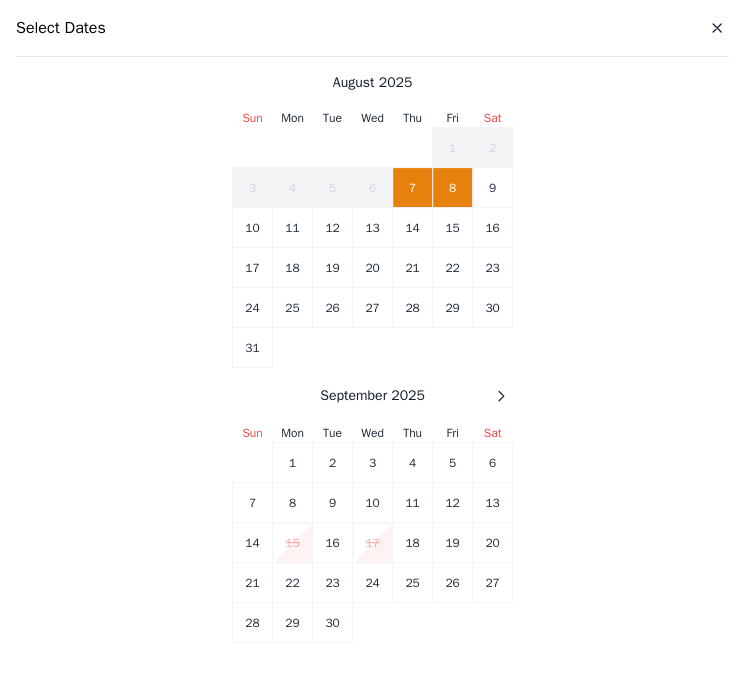 scroll, scrollTop: 2956, scrollLeft: 0, axis: vertical 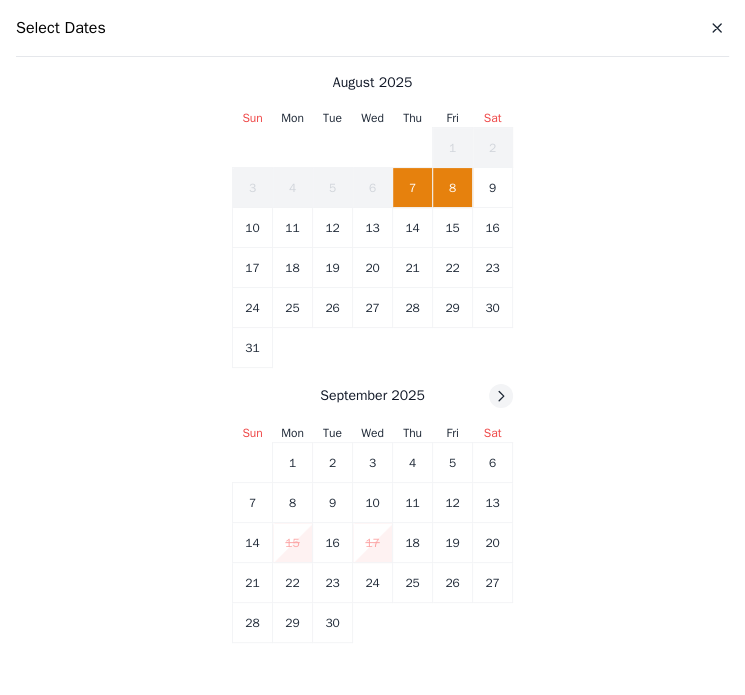 click 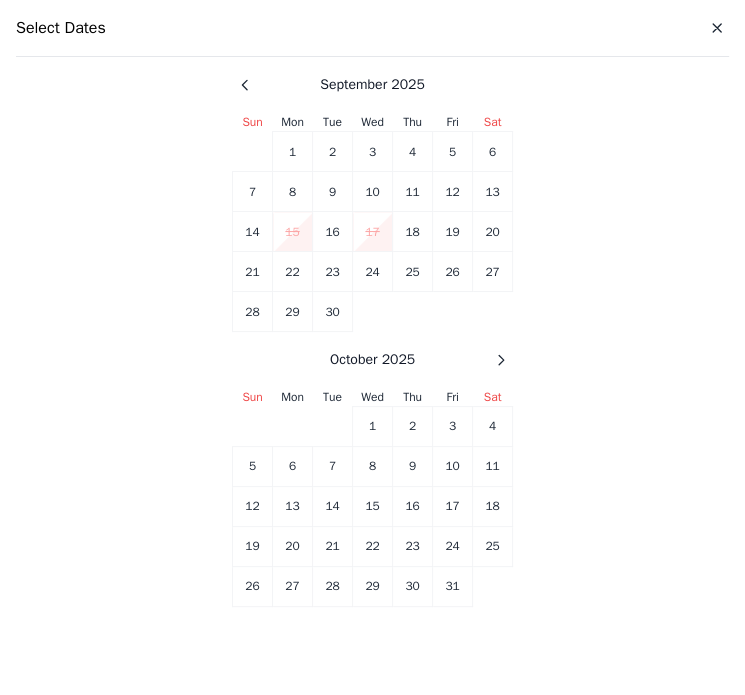 click at bounding box center [501, 360] 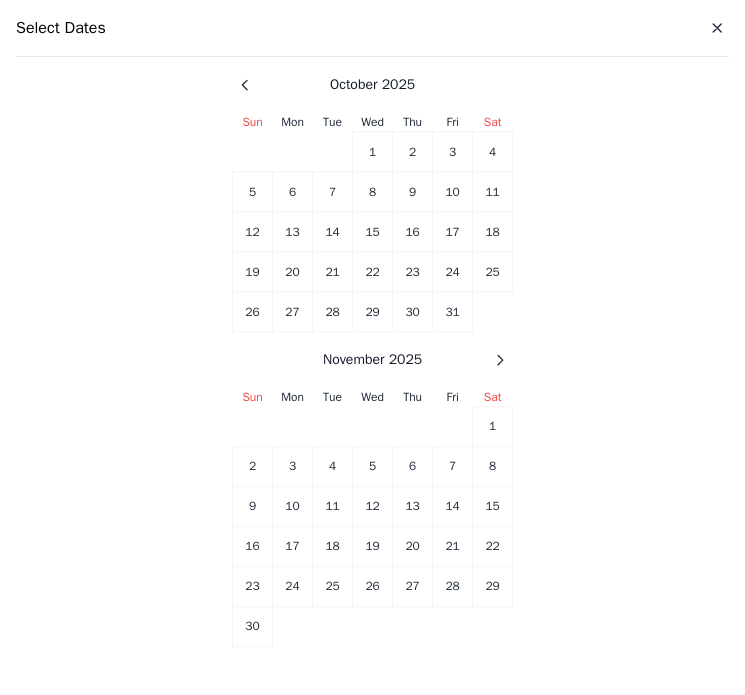 click at bounding box center [500, 360] 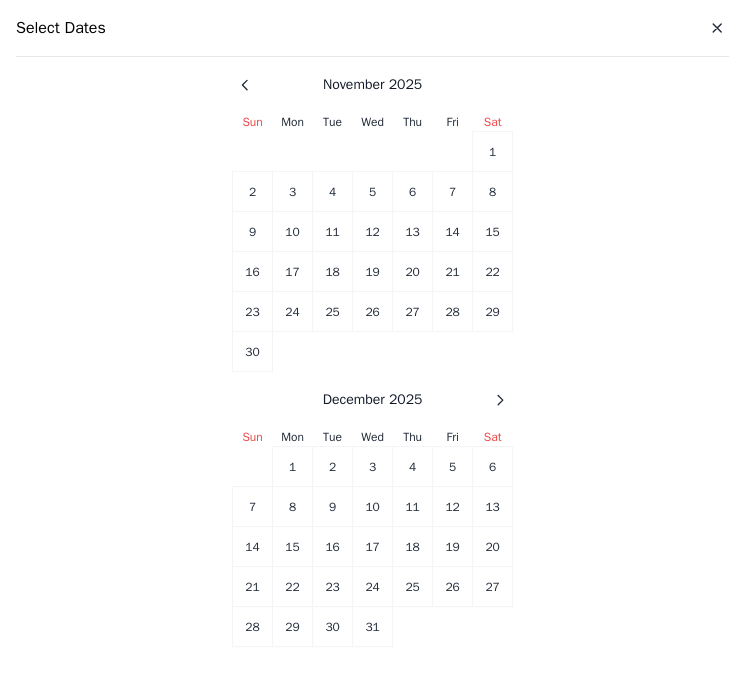 click on "Sun Mon Tue Wed Thu Fri Sat 1 2 3 4 5 6 7 8 9 10 11 12 13 14 15 16 17 18 19 20 21 22 23 24 25 26 27 28 29 30" at bounding box center (372, 242) 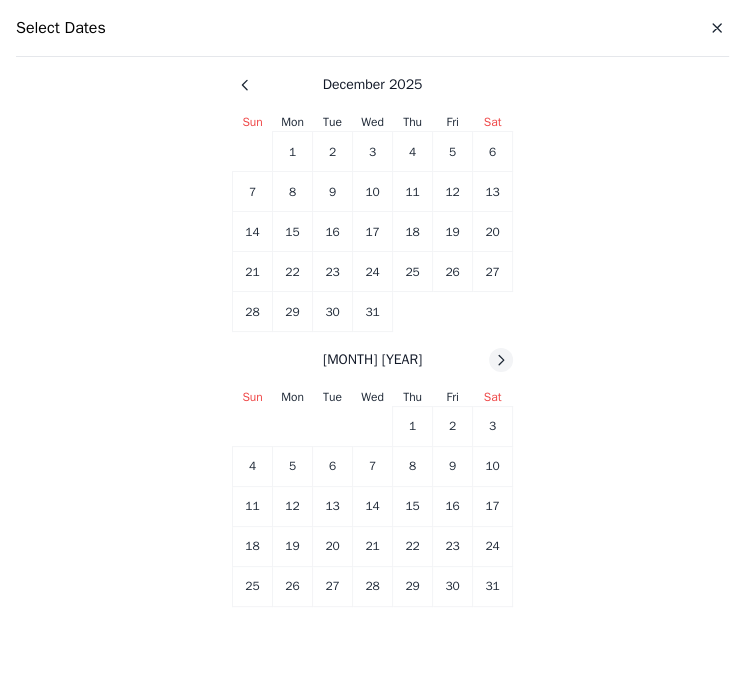 click 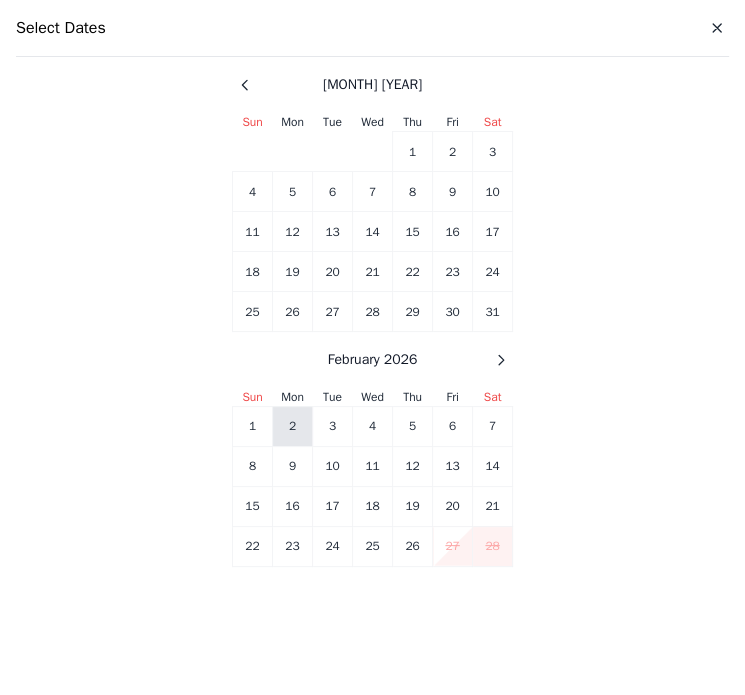 click on "2" at bounding box center [293, 426] 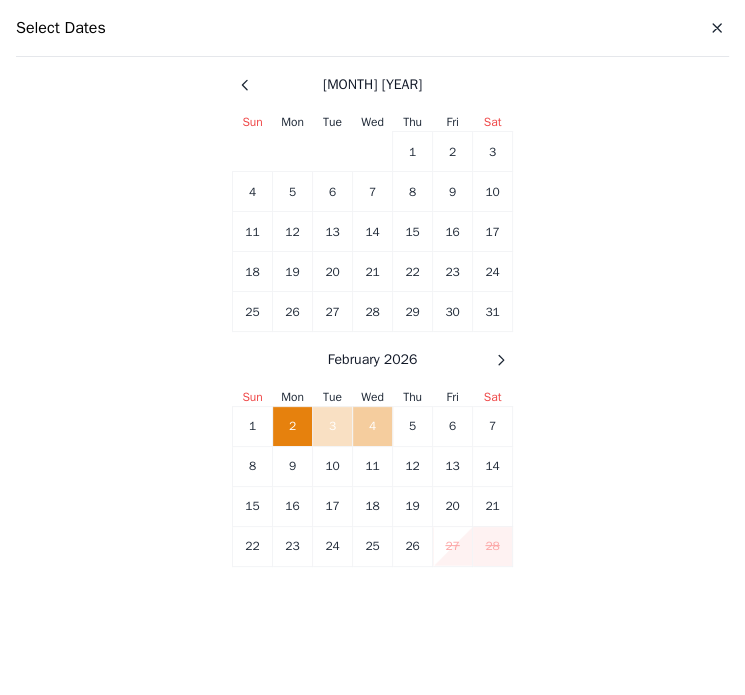 click on "4" at bounding box center [373, 426] 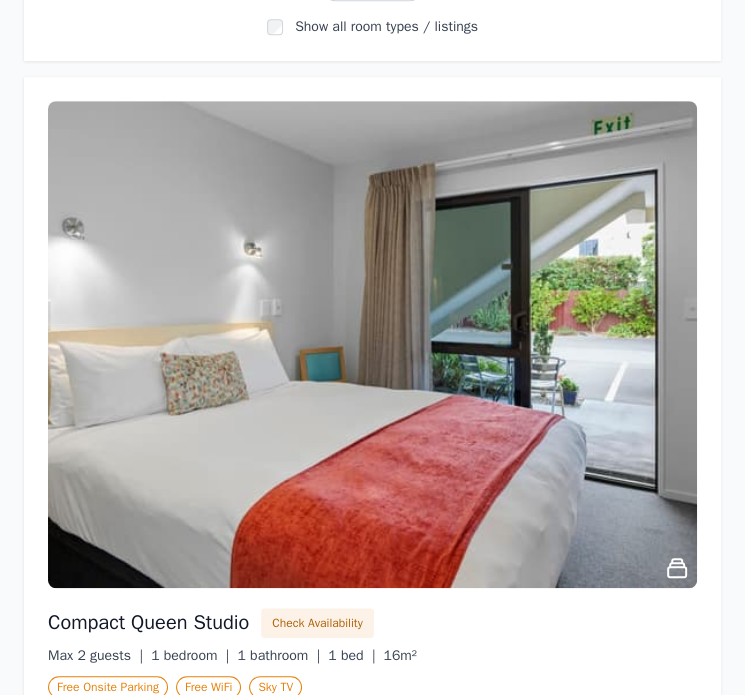 scroll, scrollTop: 0, scrollLeft: 0, axis: both 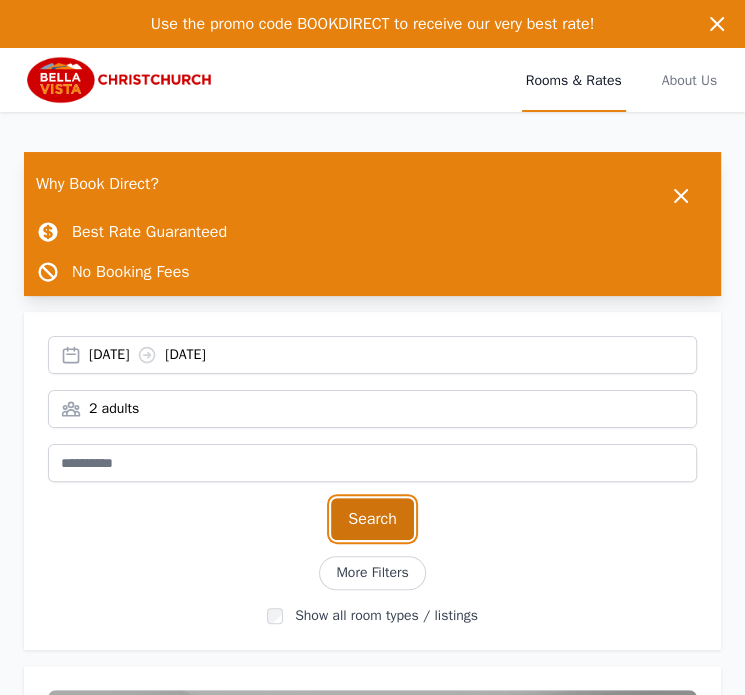 click on "Search" at bounding box center (372, 519) 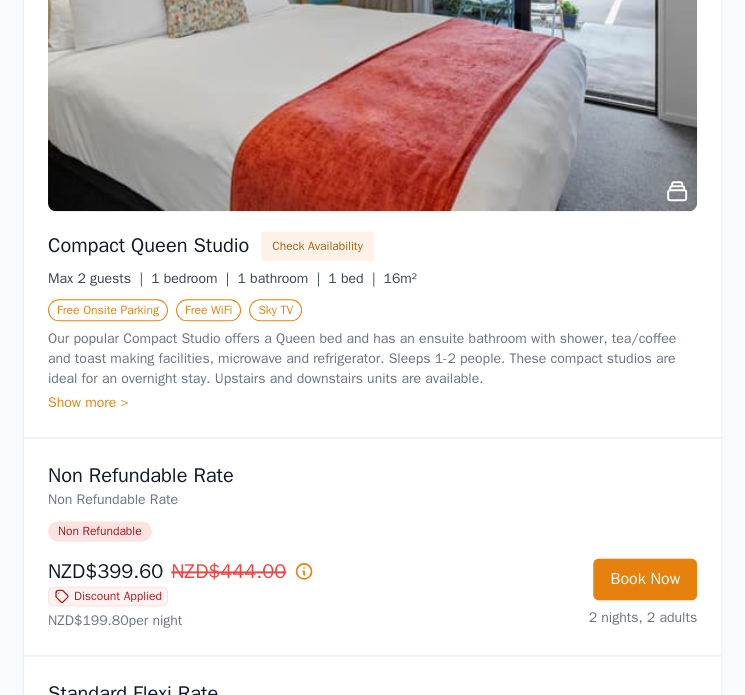 scroll, scrollTop: 900, scrollLeft: 0, axis: vertical 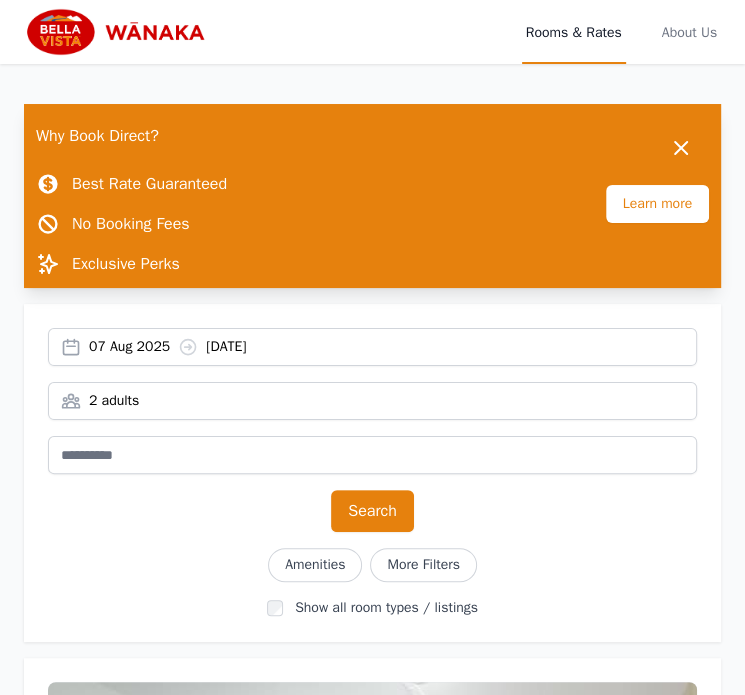 click on "[NUMBER] [MONTH] [YEAR] [NUMBER] [MONTH] [YEAR]" at bounding box center [392, 347] 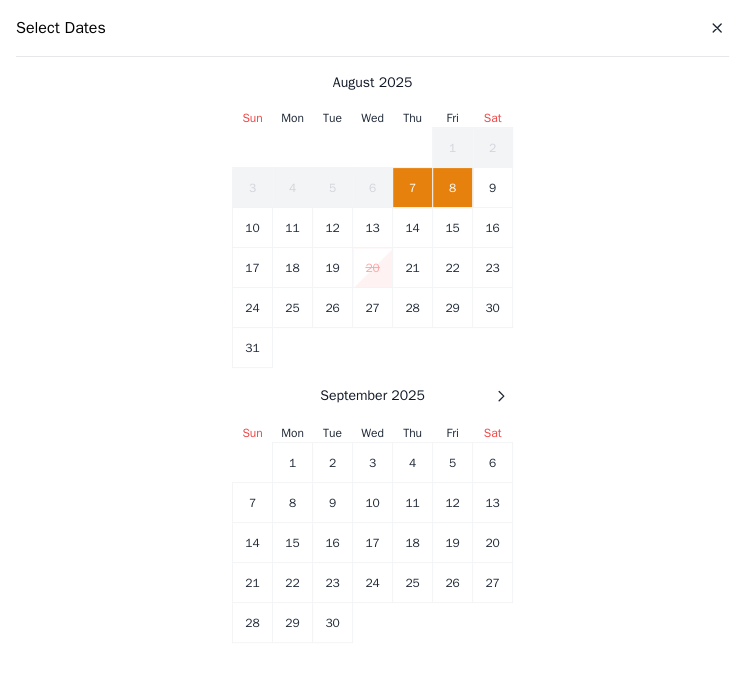 scroll, scrollTop: 1366, scrollLeft: 0, axis: vertical 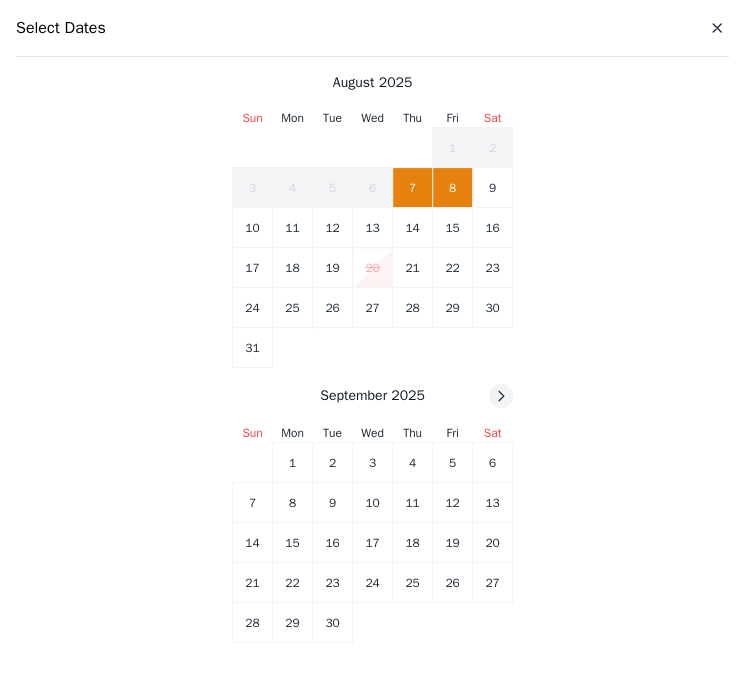 click at bounding box center (501, 396) 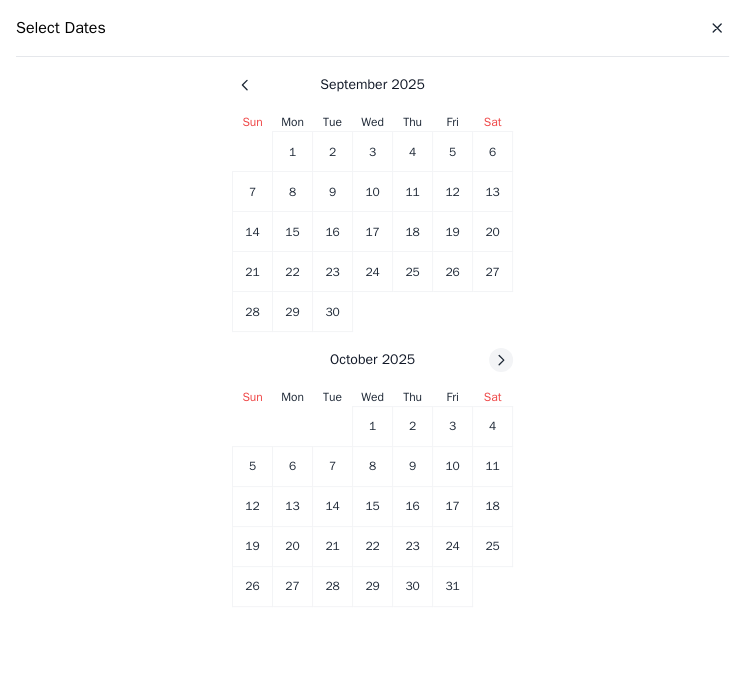 click 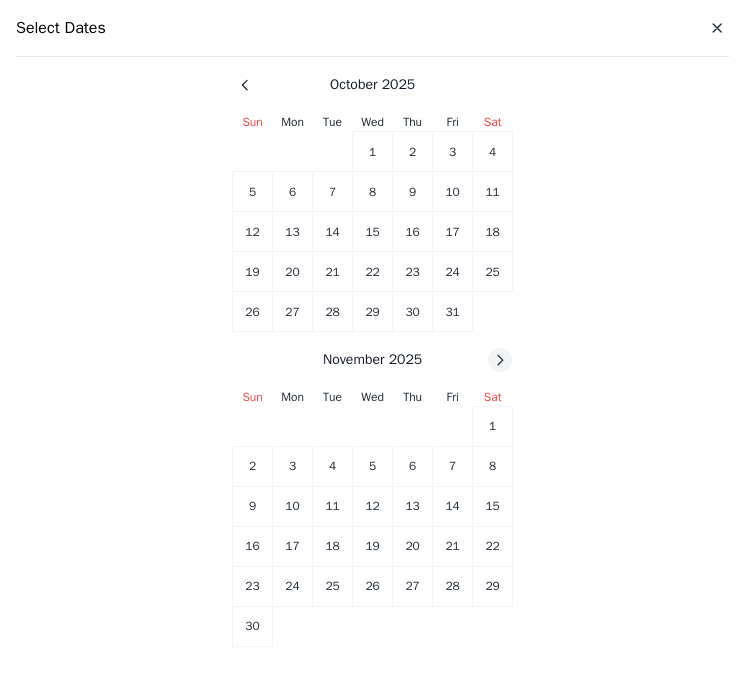click 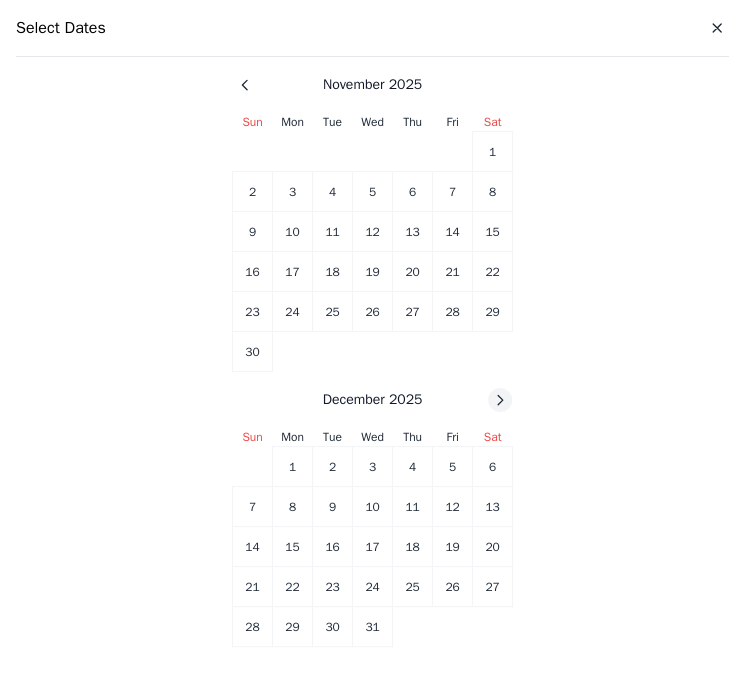 click 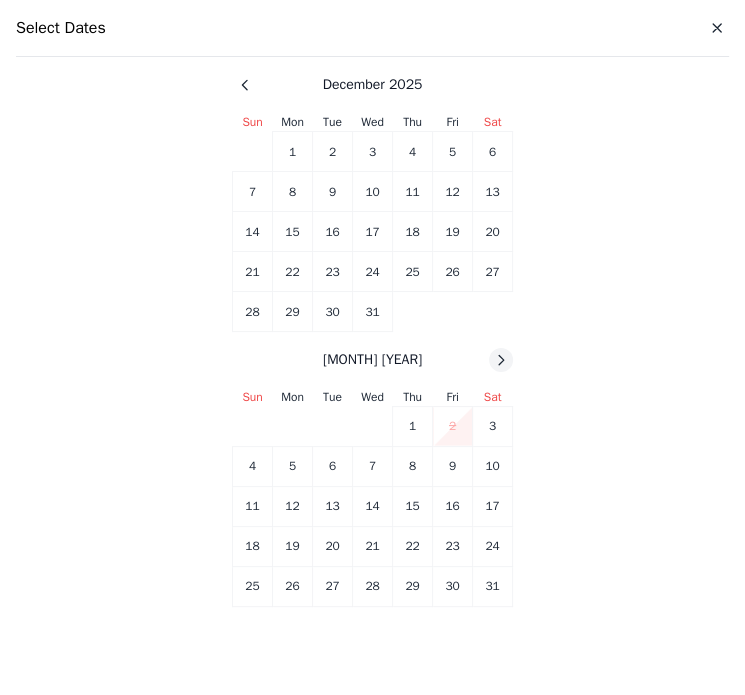 click at bounding box center (501, 360) 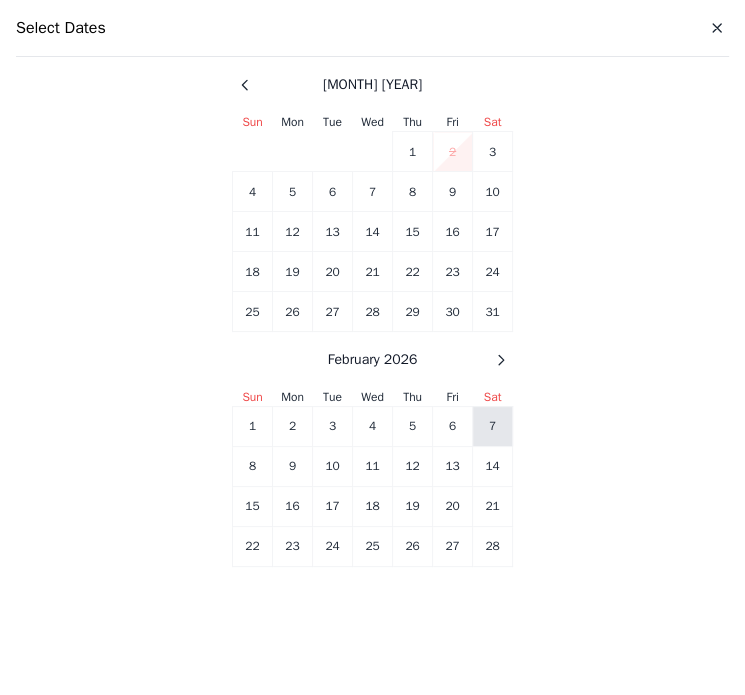 click on "7" at bounding box center (493, 426) 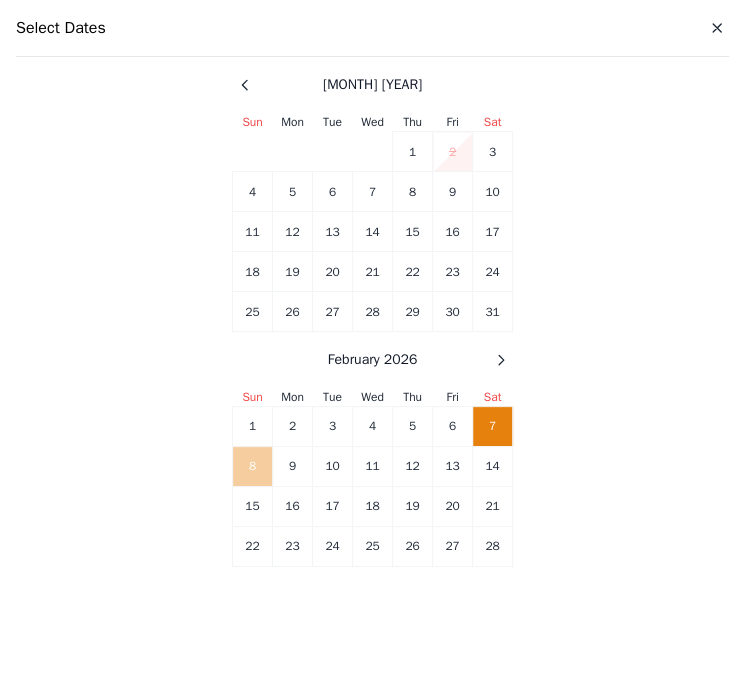 click on "8" at bounding box center (253, 466) 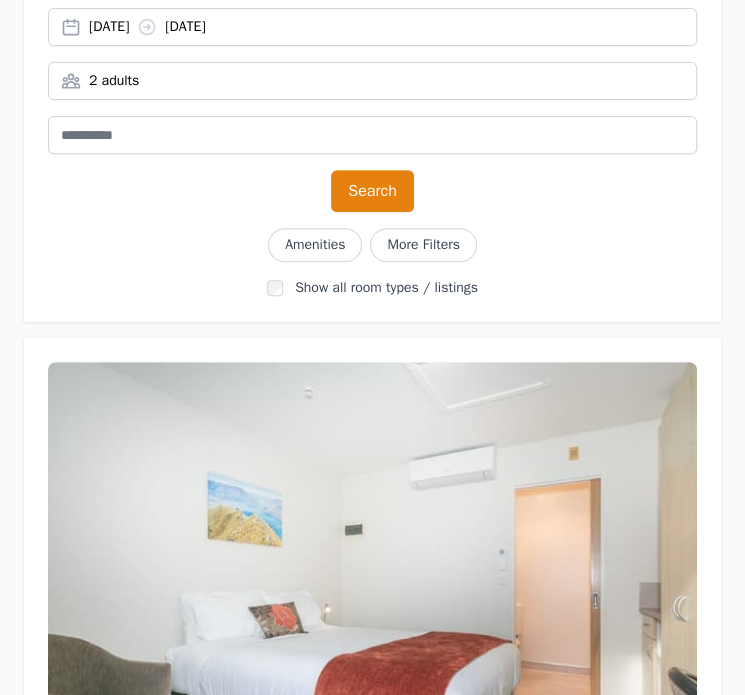 scroll, scrollTop: 0, scrollLeft: 0, axis: both 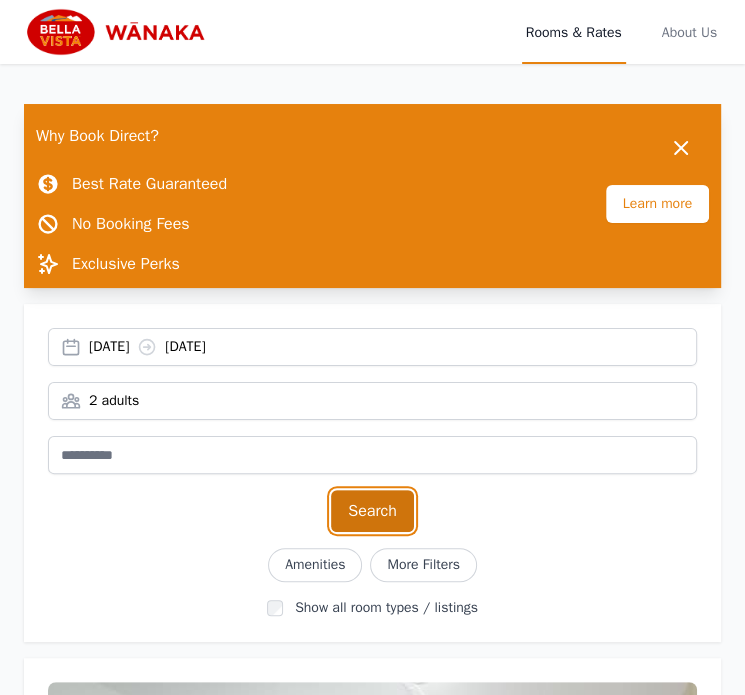 click on "Search" at bounding box center (372, 511) 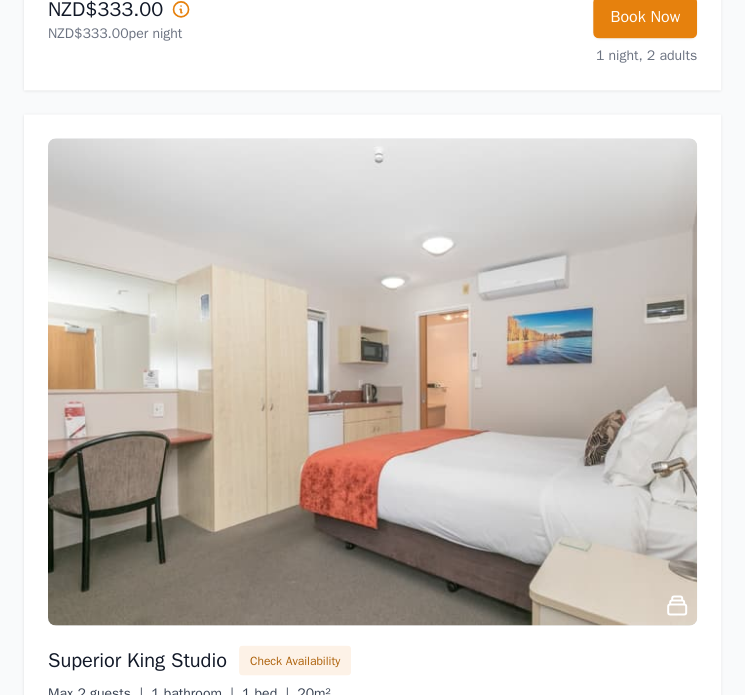 scroll, scrollTop: 1200, scrollLeft: 0, axis: vertical 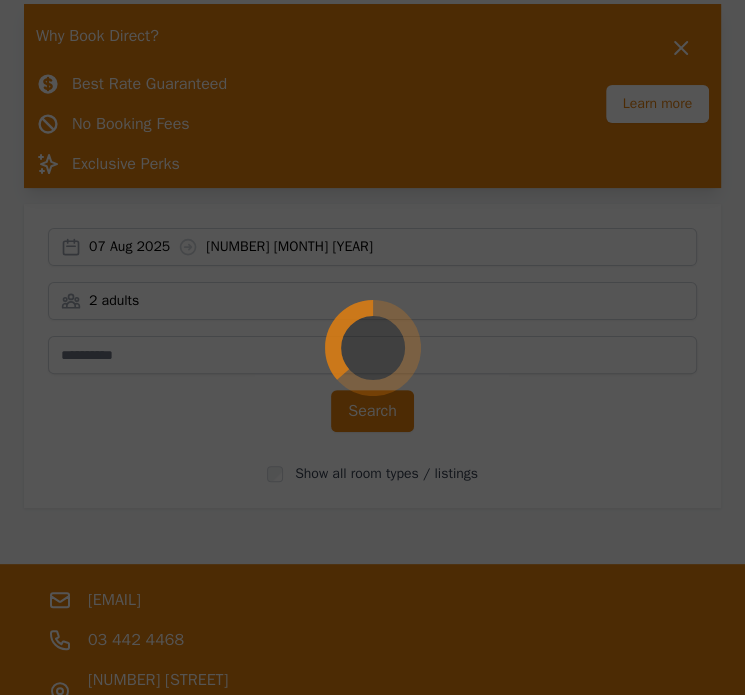 click at bounding box center (372, 347) 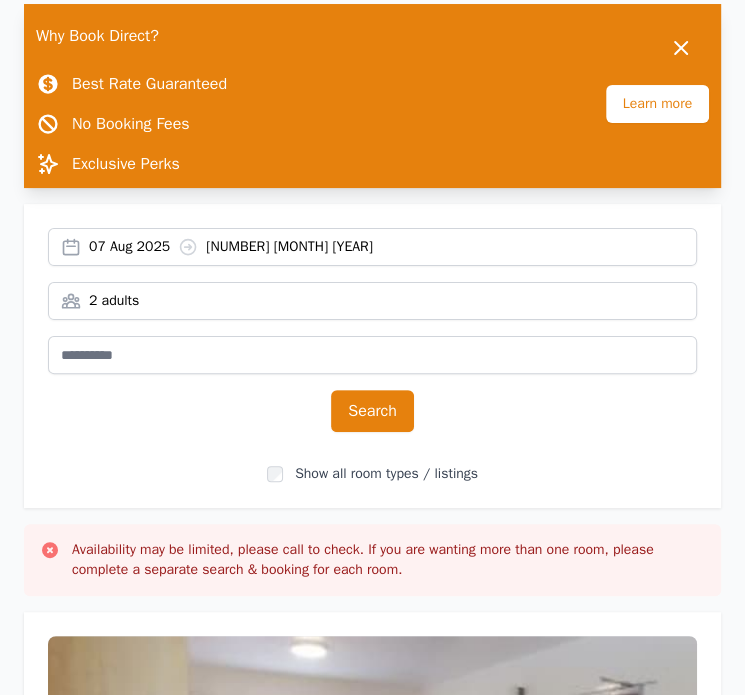 click on "[DATE] [DATE]" at bounding box center (392, 247) 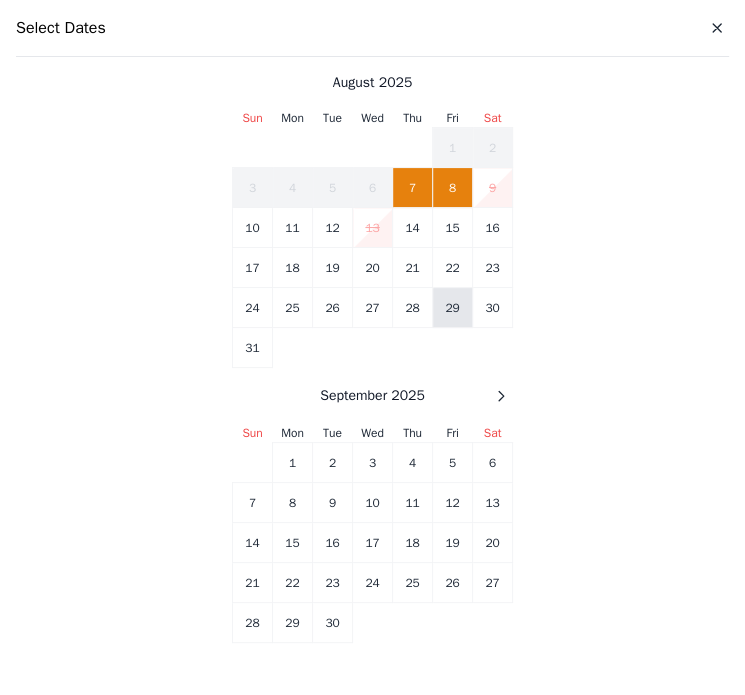 scroll, scrollTop: 700, scrollLeft: 0, axis: vertical 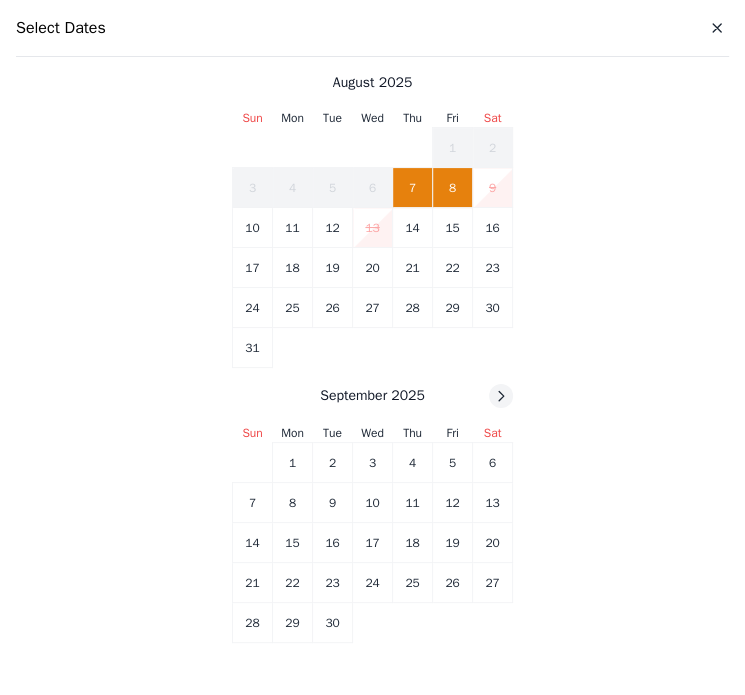 click 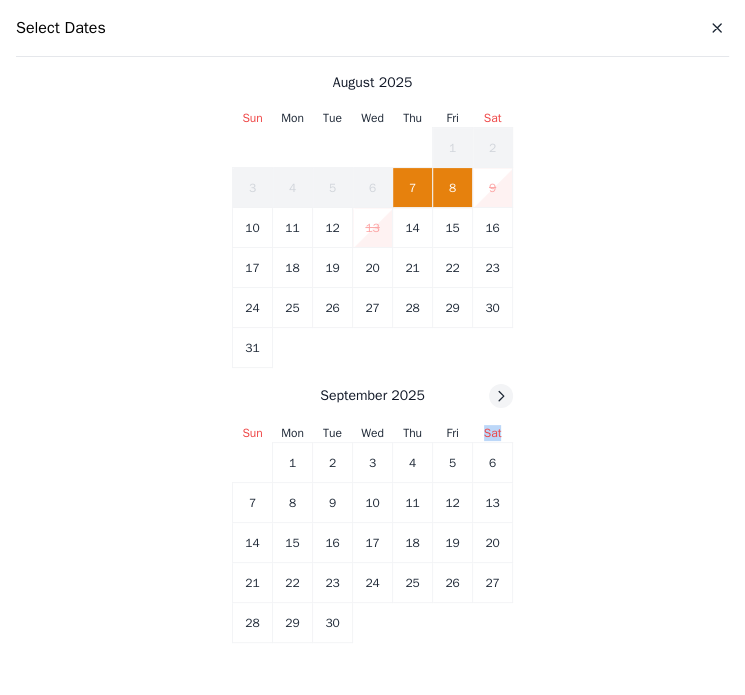 click on "Sat" at bounding box center (493, 433) 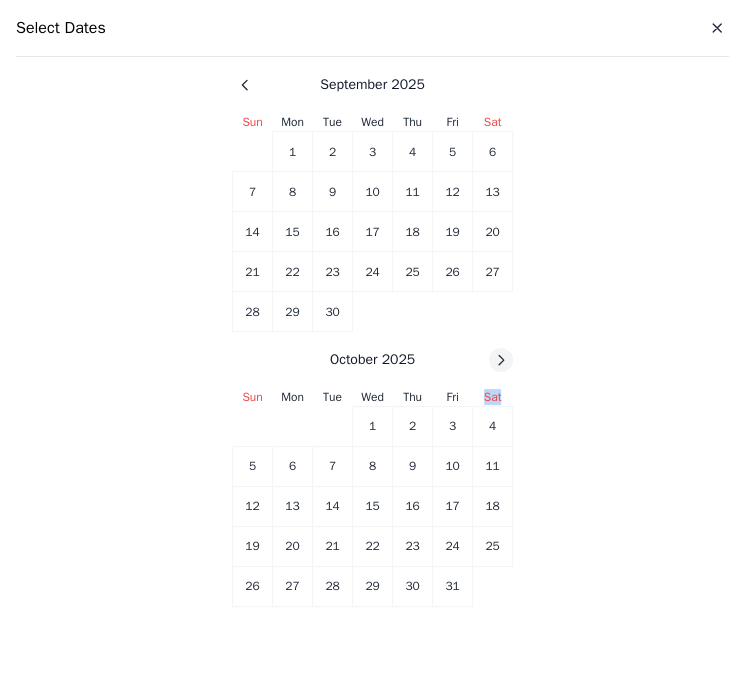 click on "Sat" at bounding box center (493, 397) 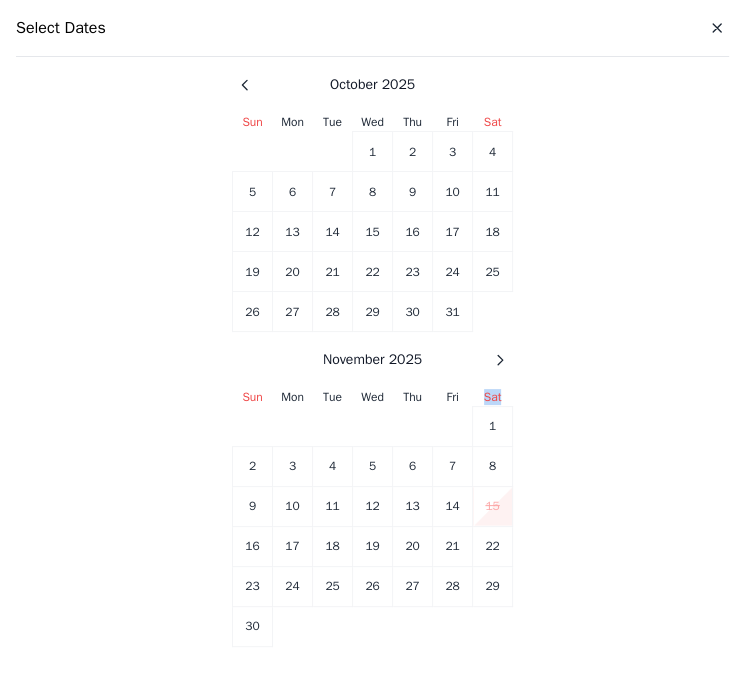 click at bounding box center [500, 360] 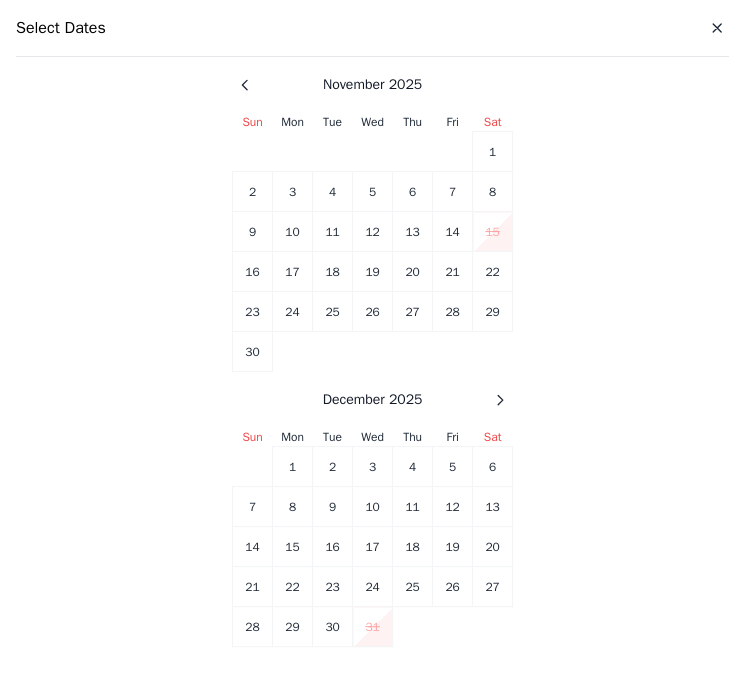 click on "November 2025 Sun Mon Tue Wed Thu Fri Sat 1 2 3 4 5 6 7 8 9 10 11 12 13 14 15 16 17 18 19 20 21 22 23 24 25 26 27 28 29 30 December 2025 Sun Mon Tue Wed Thu Fri Sat 1 2 3 4 5 6 7 8 9 10 11 12 13 14 15 16 17 18 19 20 21 22 23 24 25 26 27 28 29 30 31" at bounding box center (372, 392) 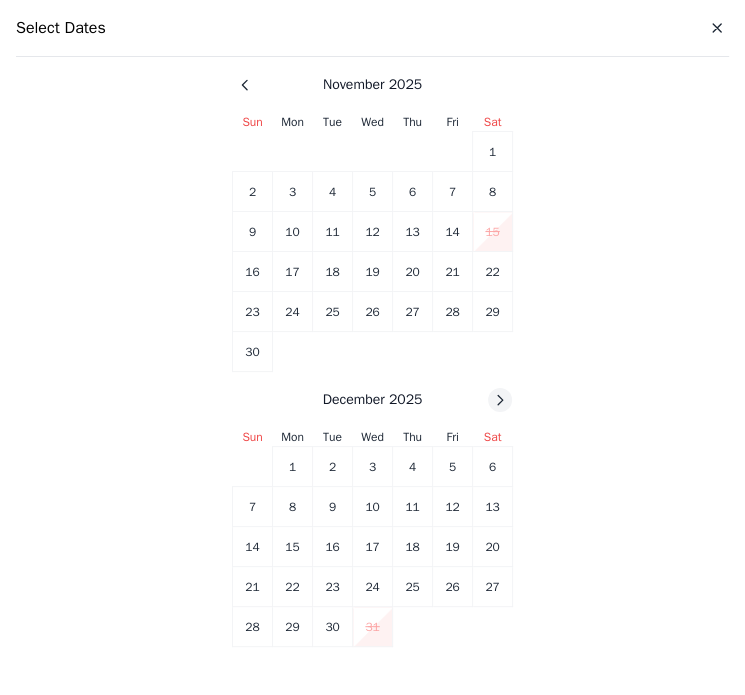 click 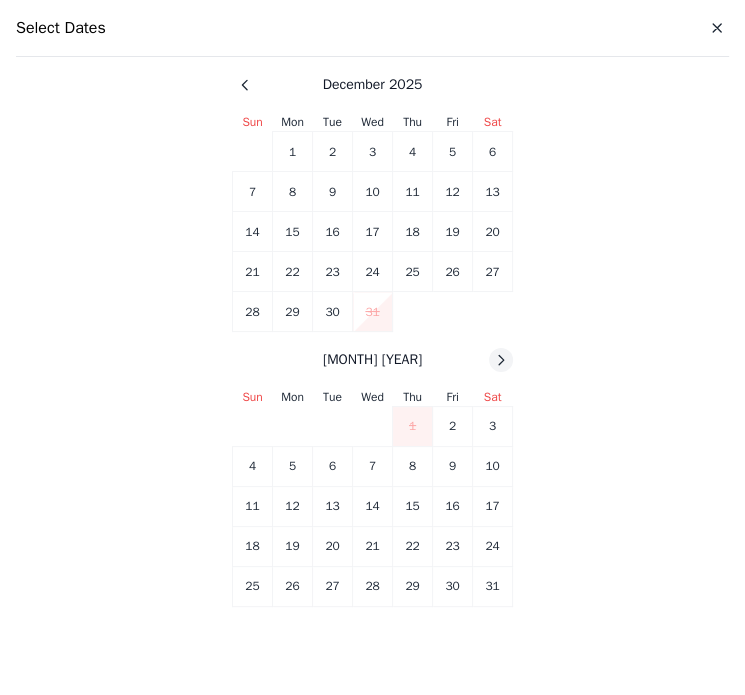 click at bounding box center (501, 360) 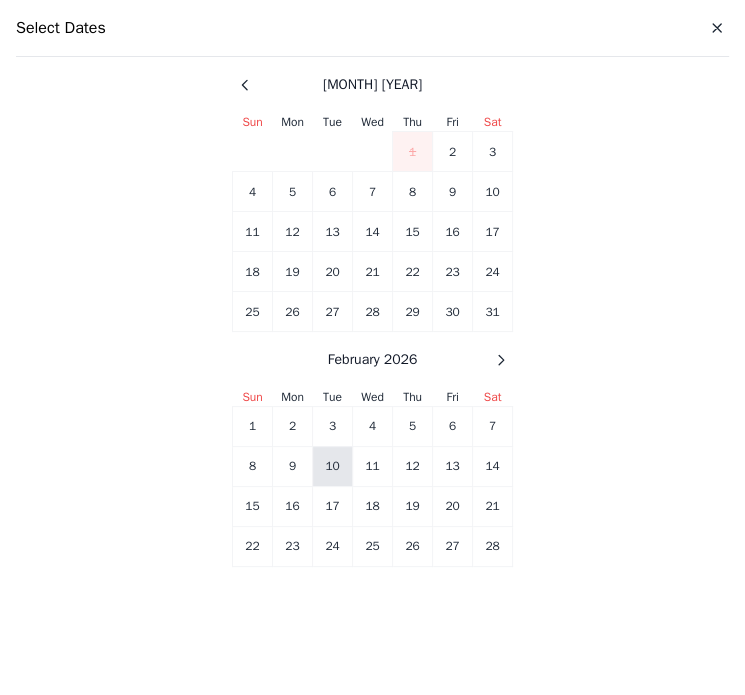 drag, startPoint x: 324, startPoint y: 462, endPoint x: 372, endPoint y: 471, distance: 48.83646 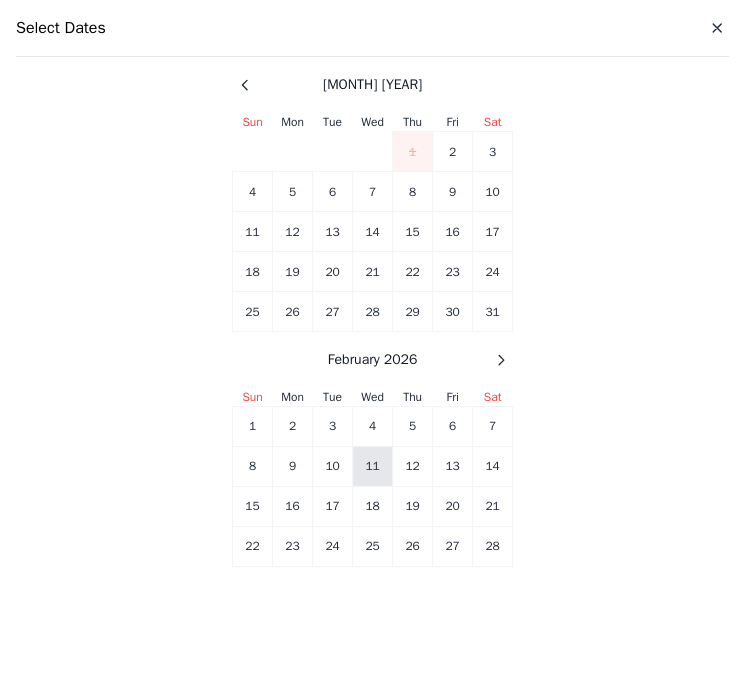 click on "10" at bounding box center (333, 466) 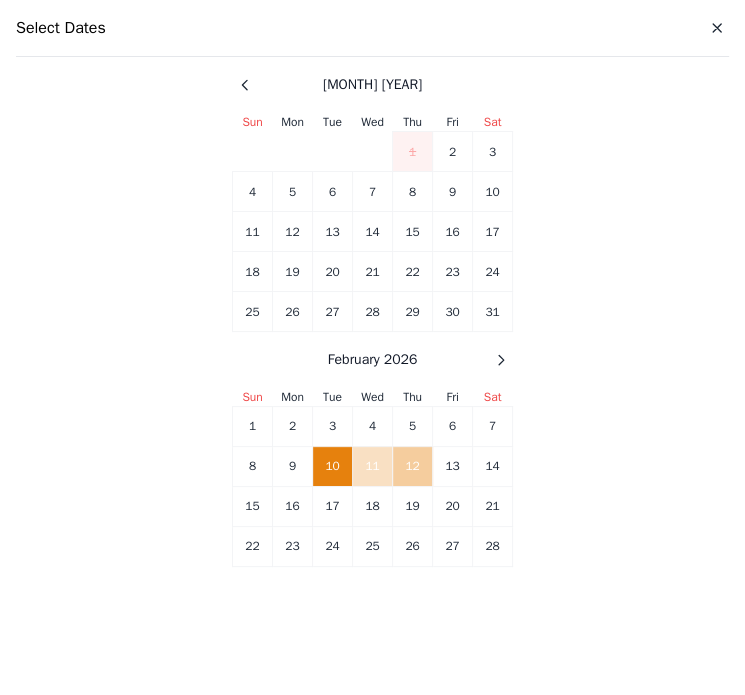 click on "12" at bounding box center (413, 466) 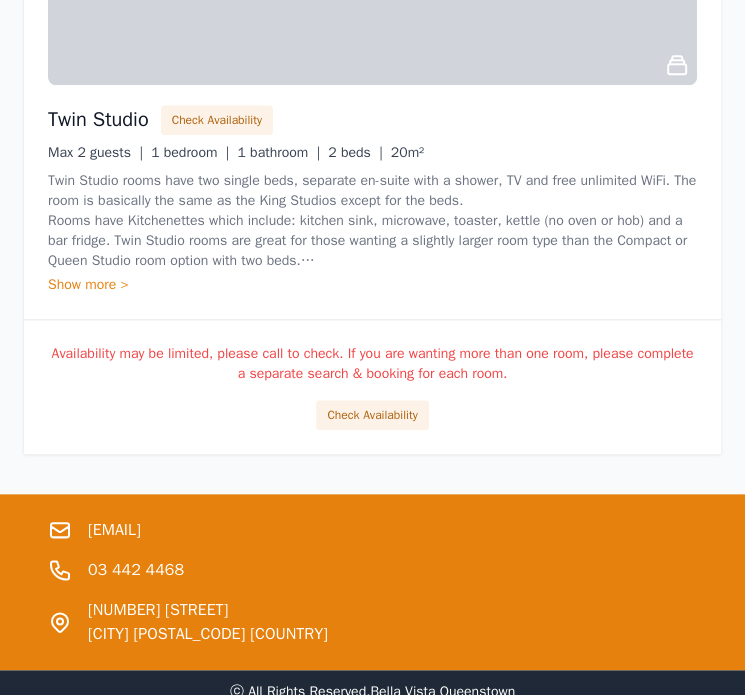 scroll, scrollTop: 8446, scrollLeft: 0, axis: vertical 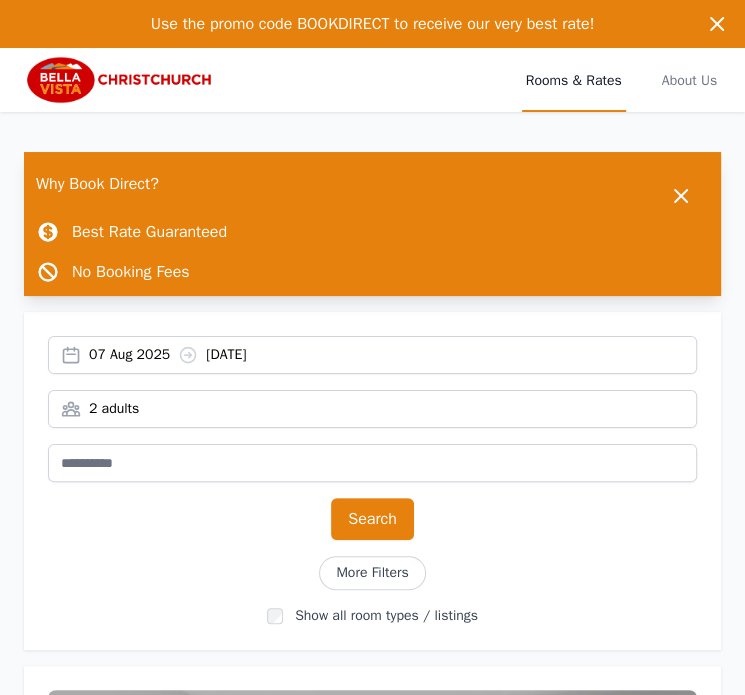 click on "[DATE] [DATE]" at bounding box center [392, 355] 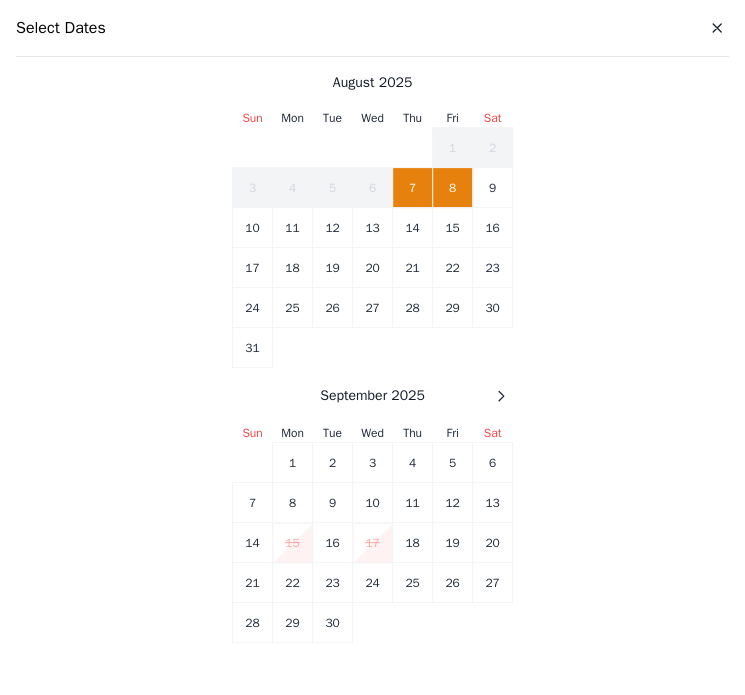 scroll, scrollTop: 600, scrollLeft: 0, axis: vertical 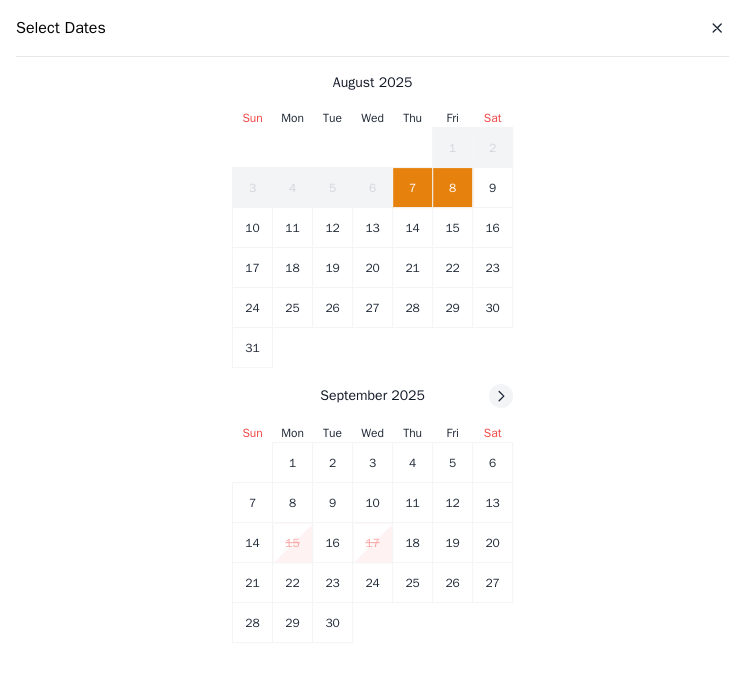click at bounding box center (501, 396) 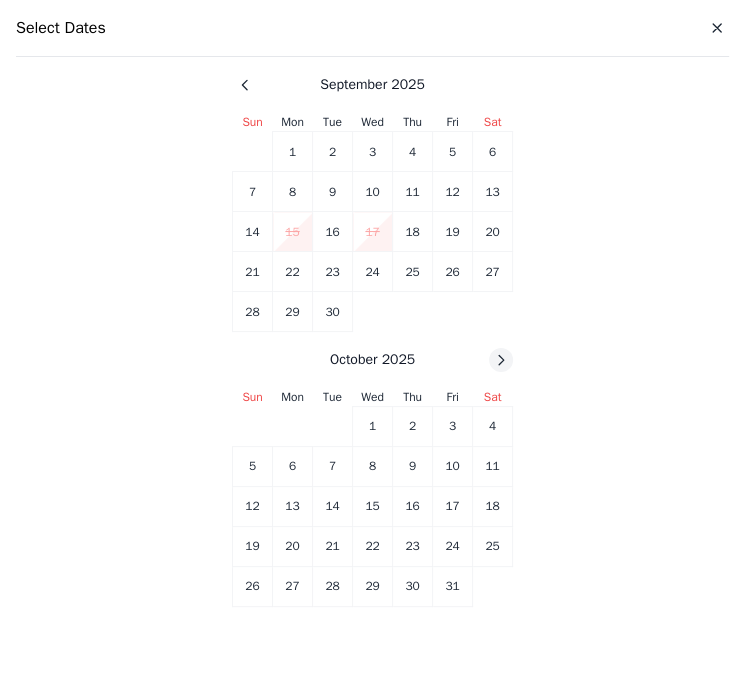 click 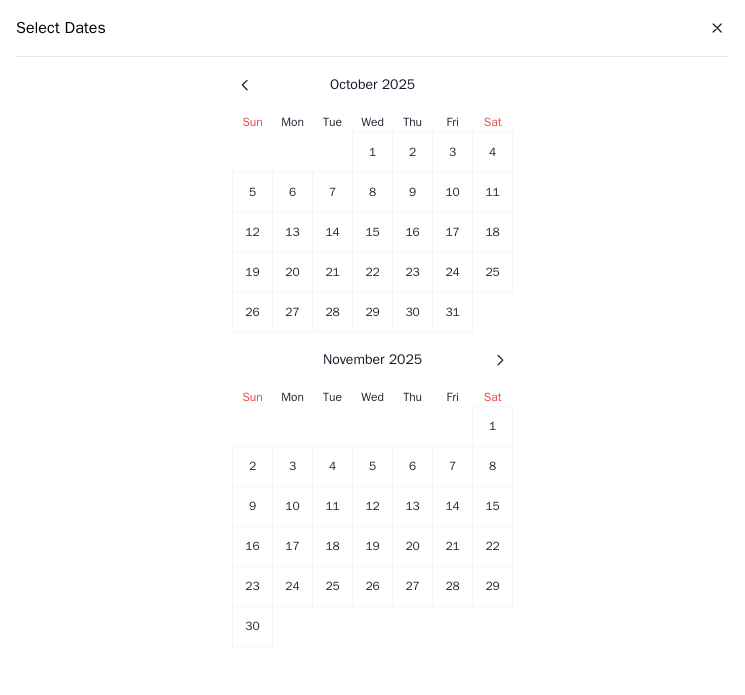 click 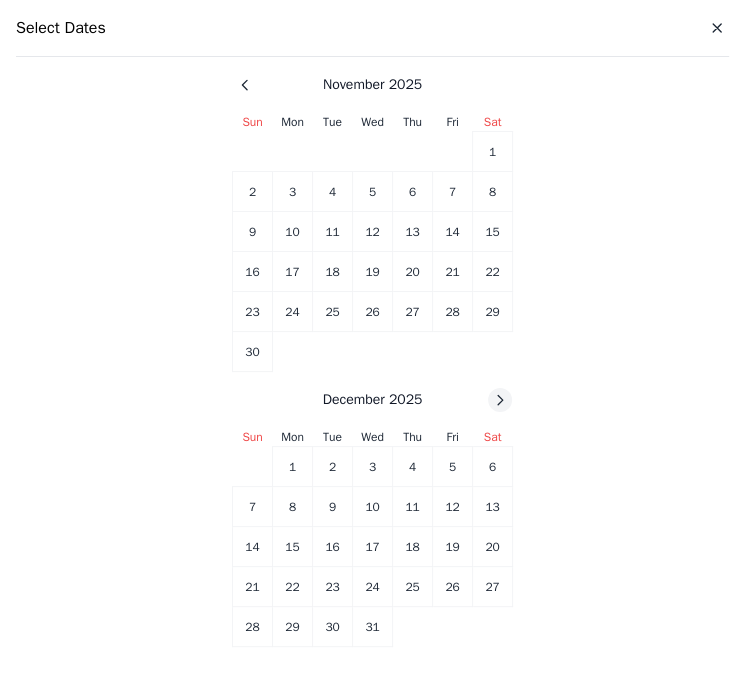 drag, startPoint x: 504, startPoint y: 403, endPoint x: 488, endPoint y: 395, distance: 17.888544 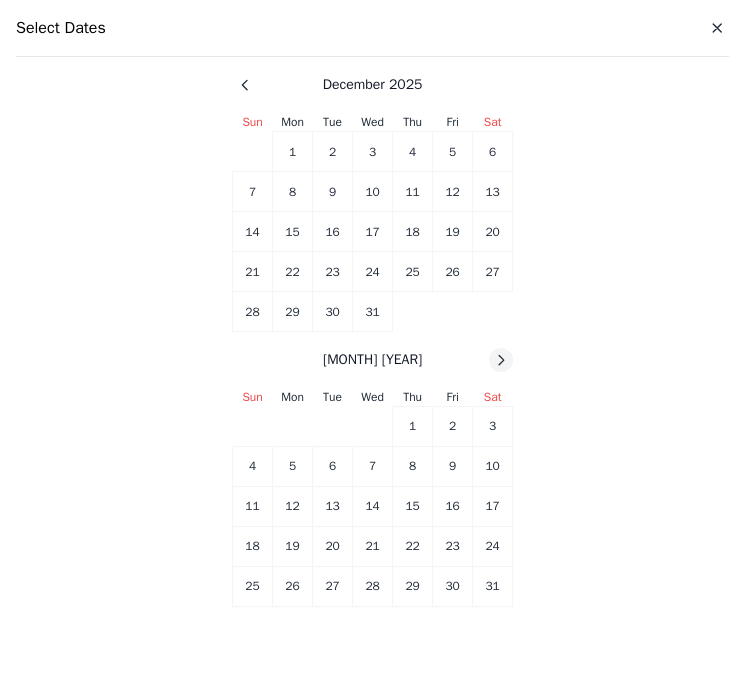 click 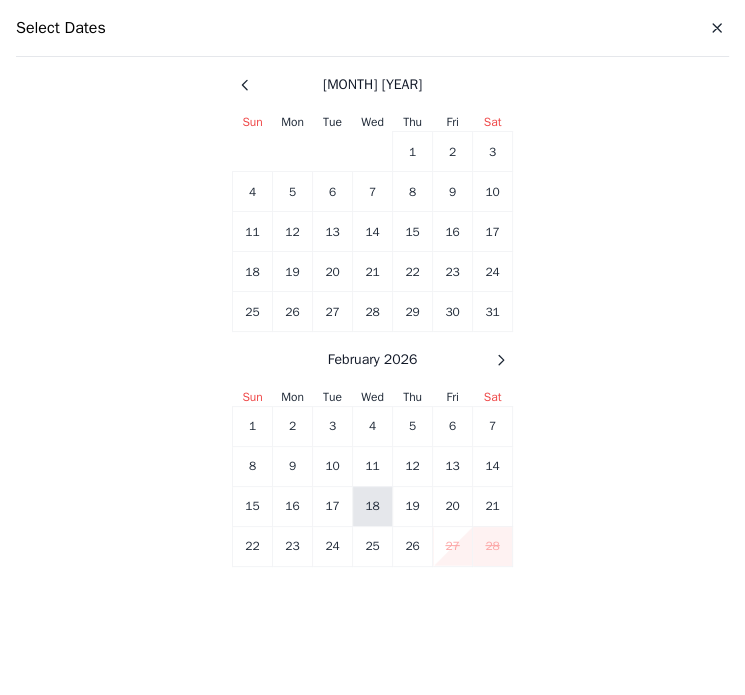 click on "18" at bounding box center (373, 506) 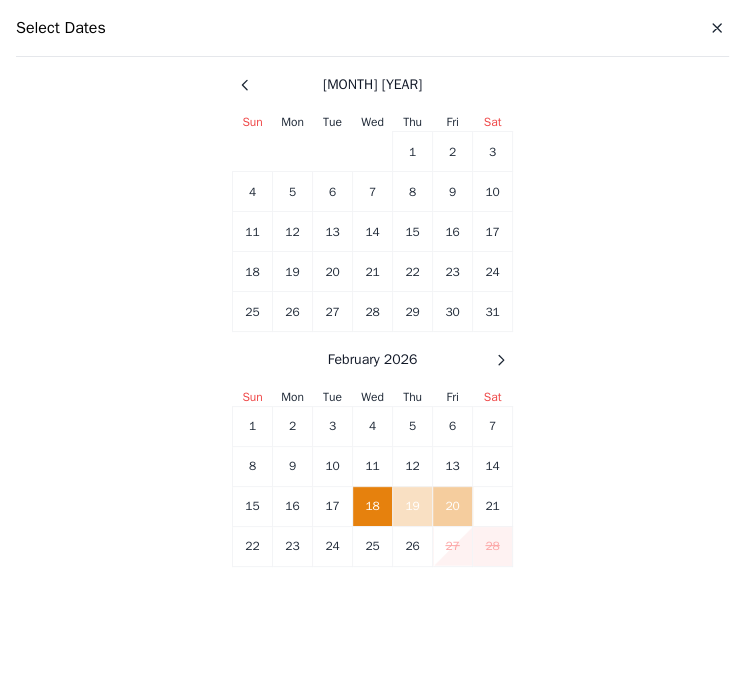 click on "20" at bounding box center [453, 506] 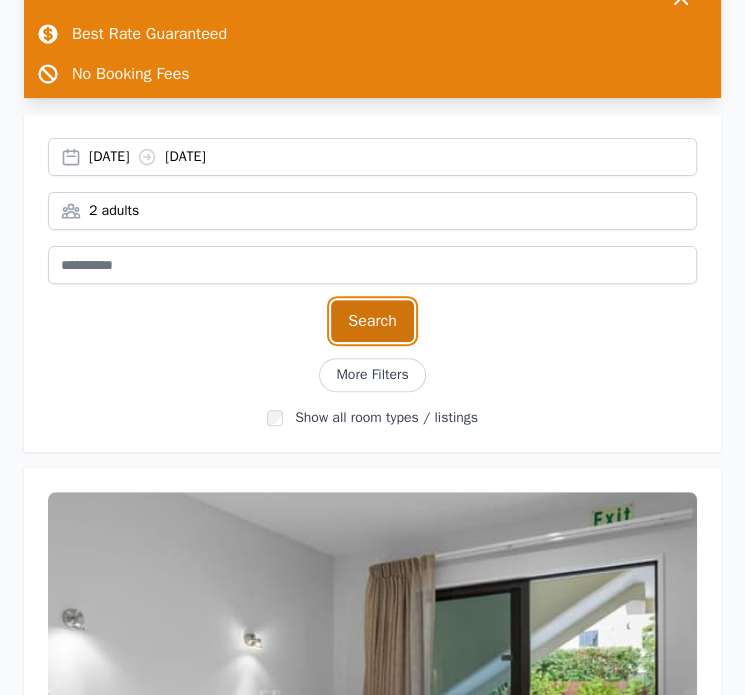 click on "Search" at bounding box center (372, 321) 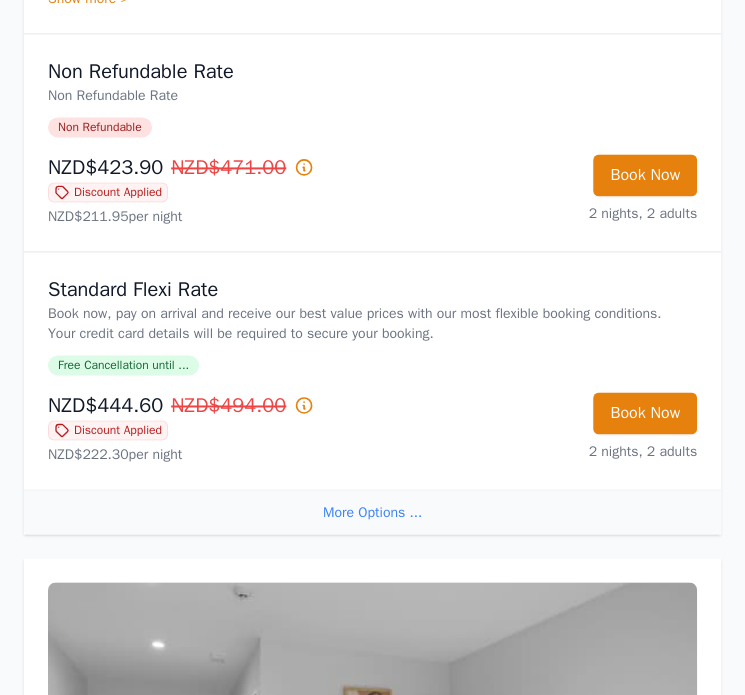 scroll, scrollTop: 1500, scrollLeft: 0, axis: vertical 